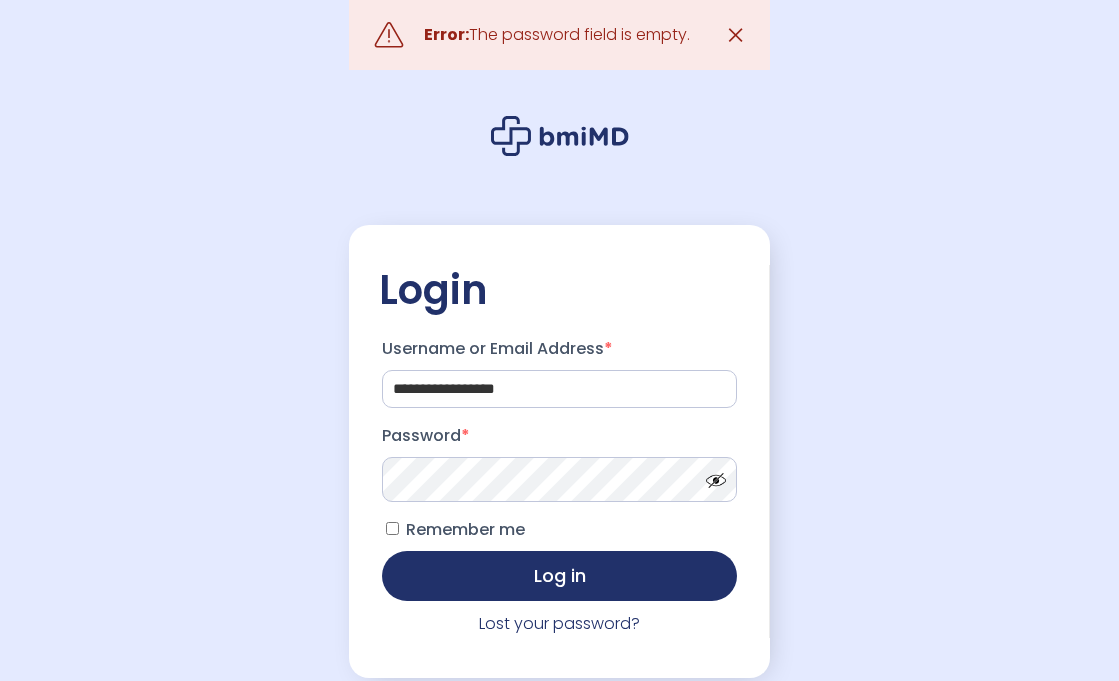 scroll, scrollTop: 0, scrollLeft: 0, axis: both 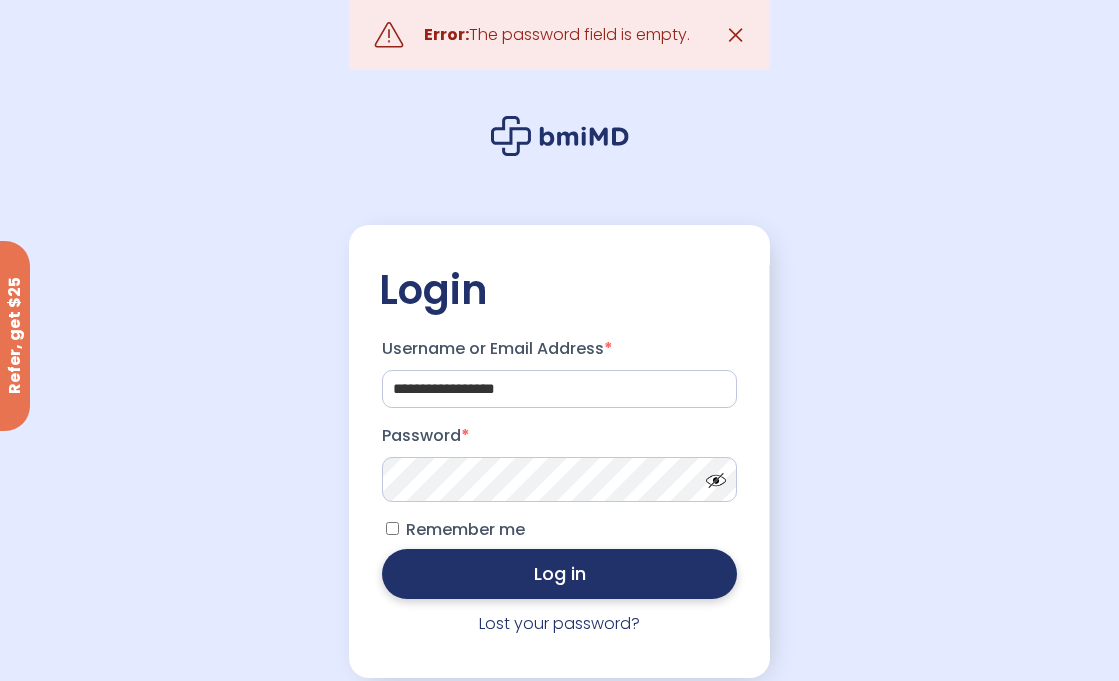click on "Log in" at bounding box center [560, 574] 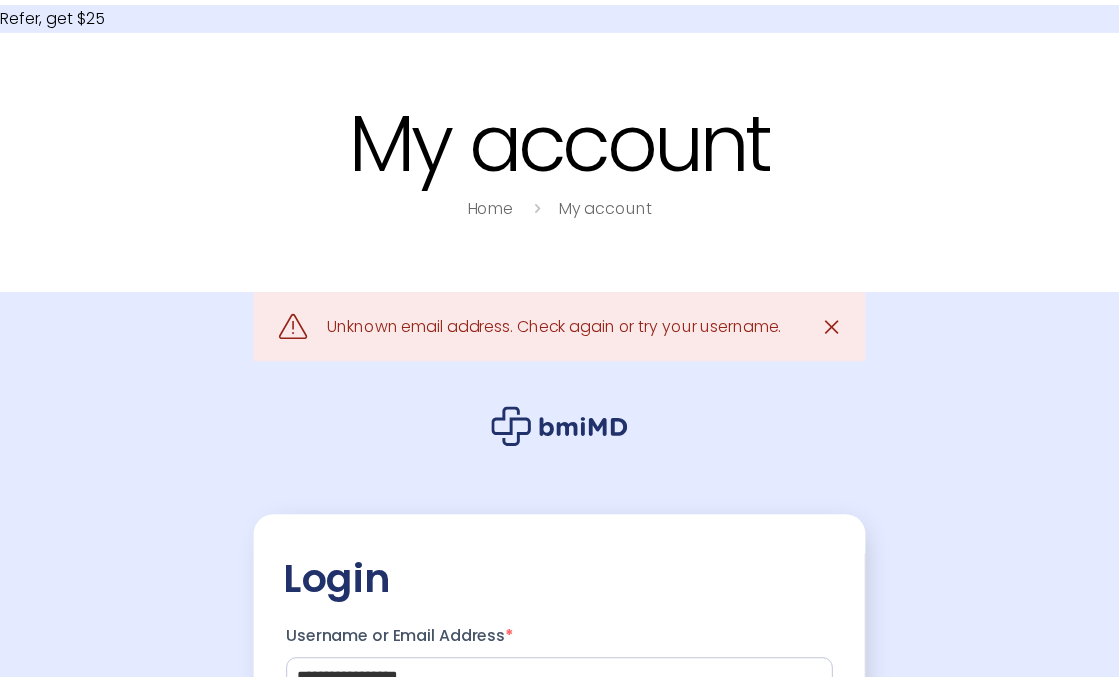 scroll, scrollTop: 0, scrollLeft: 0, axis: both 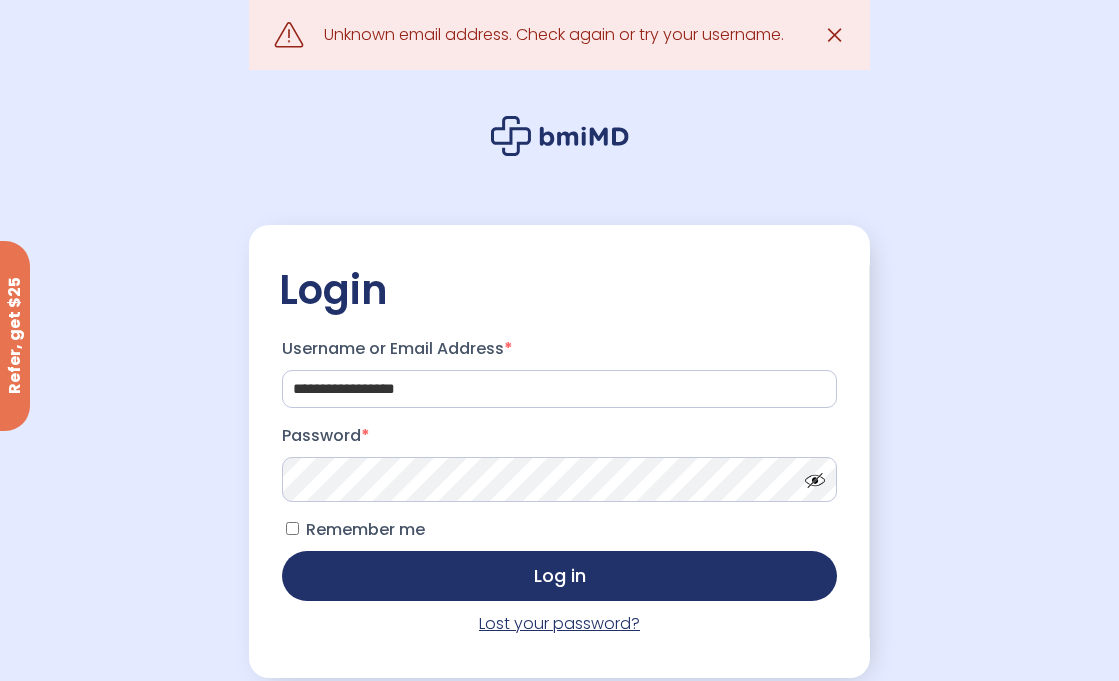 click on "Lost your password?" at bounding box center (559, 623) 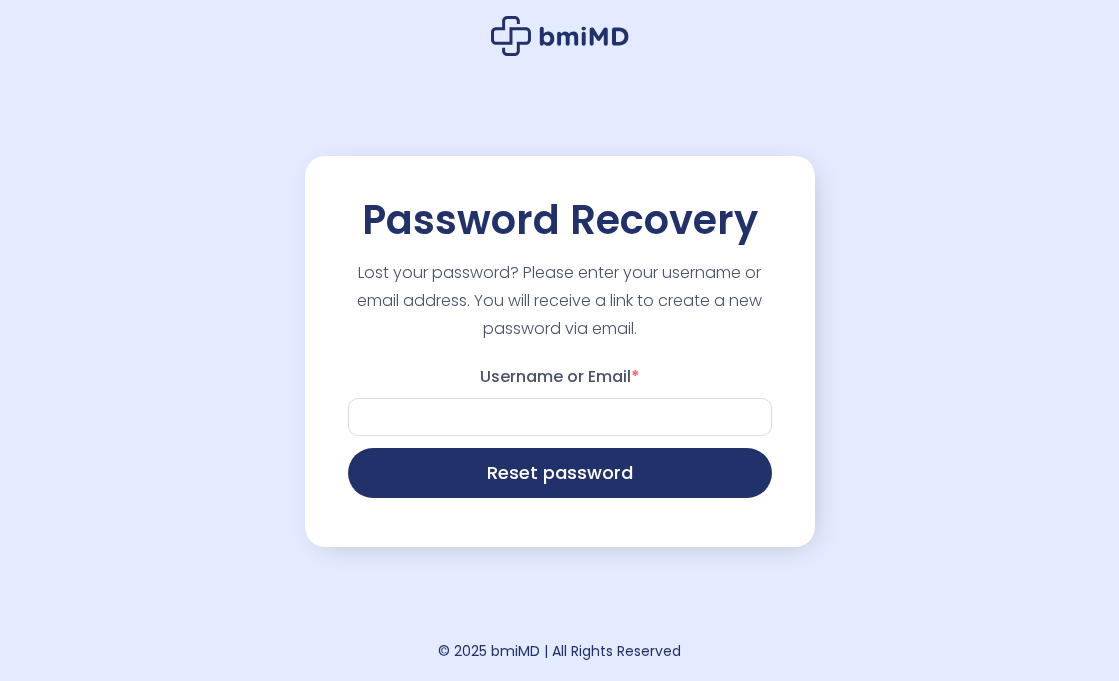 scroll, scrollTop: 0, scrollLeft: 0, axis: both 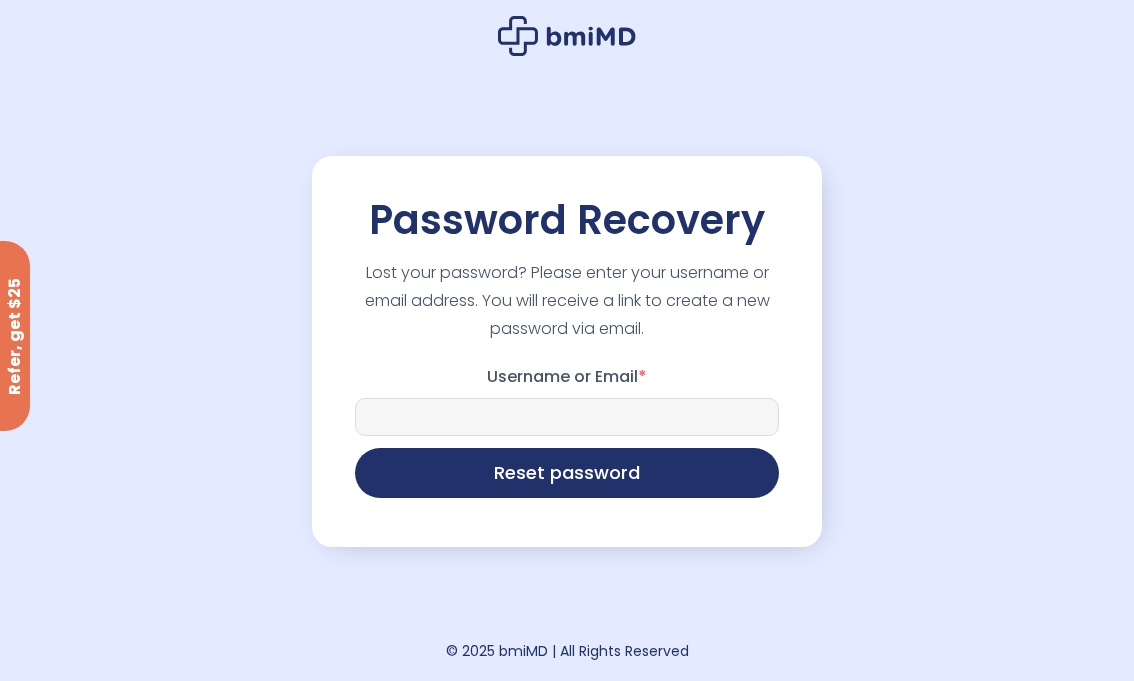 click on "Username or Email  *" at bounding box center (567, 417) 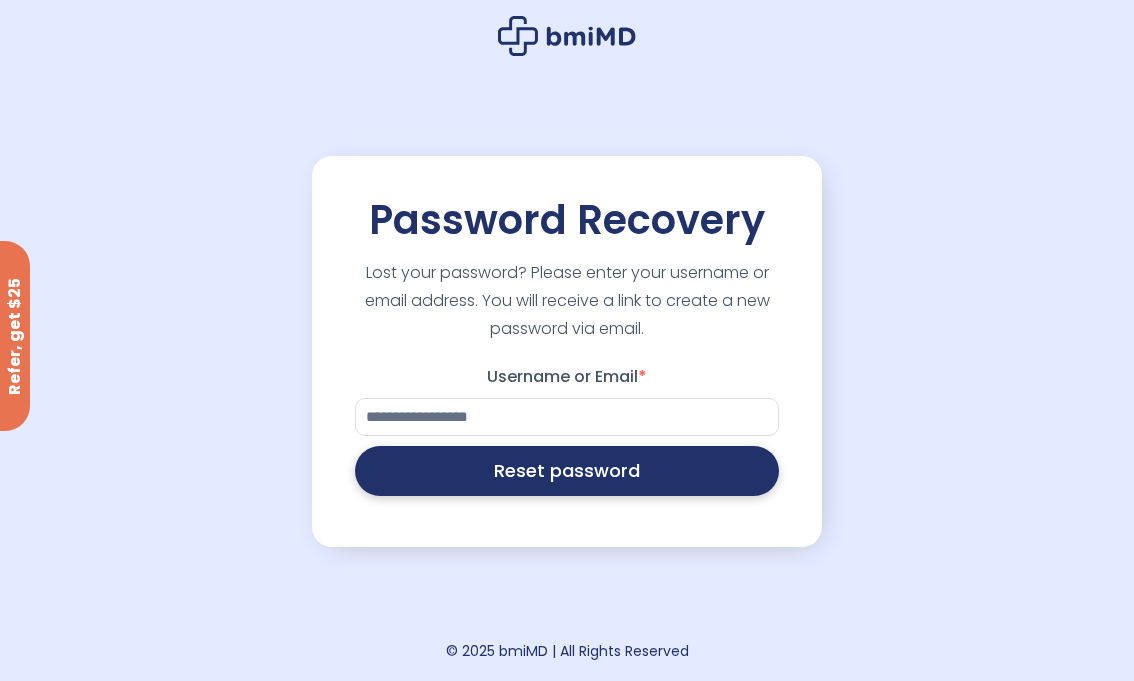click on "Reset password" at bounding box center (567, 471) 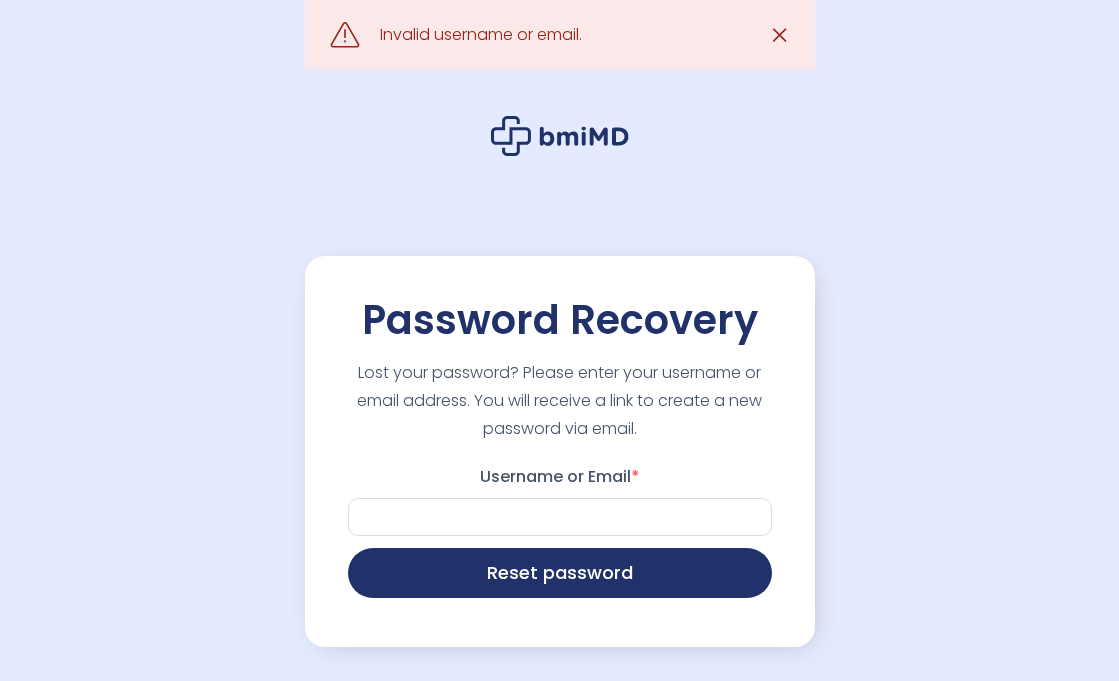 scroll, scrollTop: 0, scrollLeft: 0, axis: both 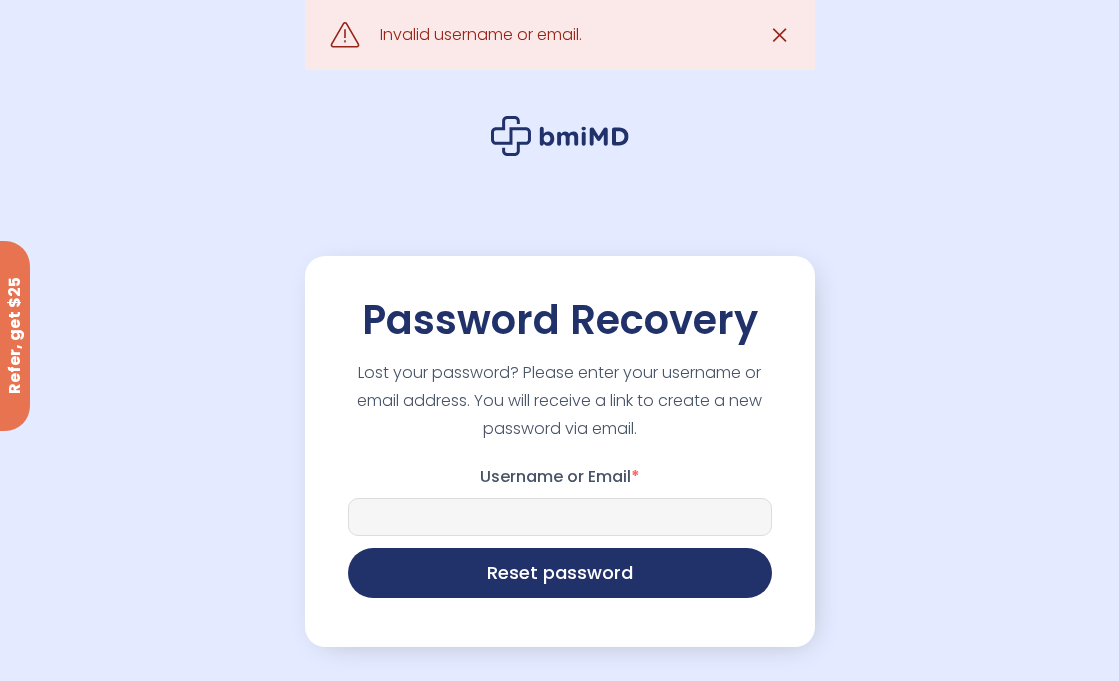 click on "Username or Email  *" at bounding box center (560, 517) 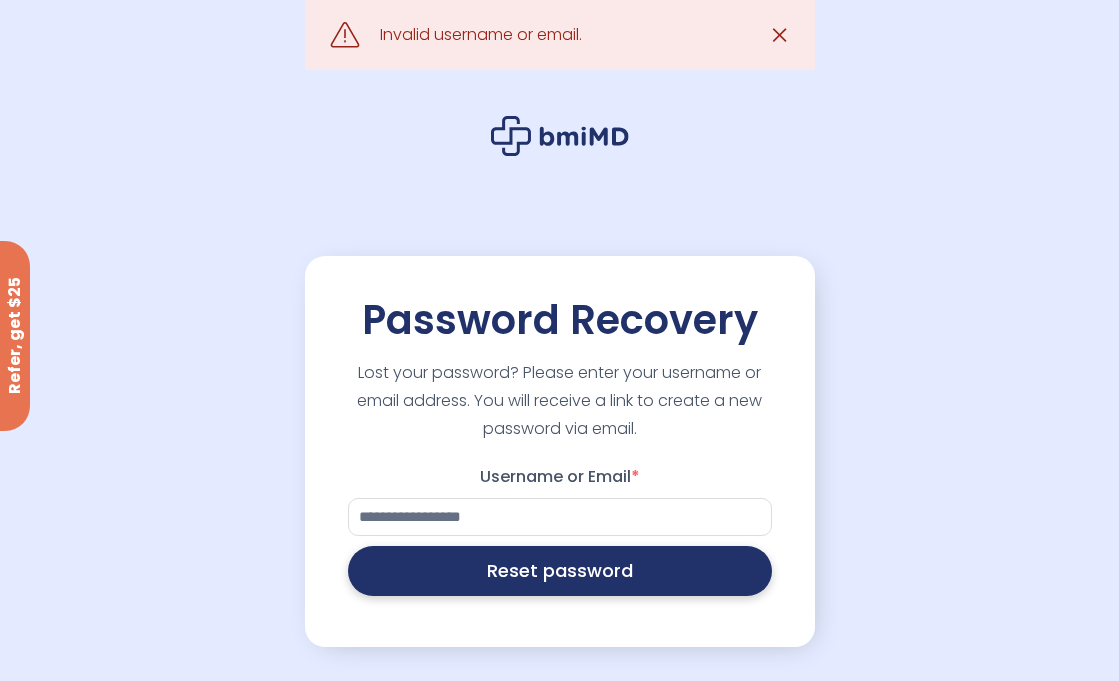 click on "Reset password" at bounding box center (560, 571) 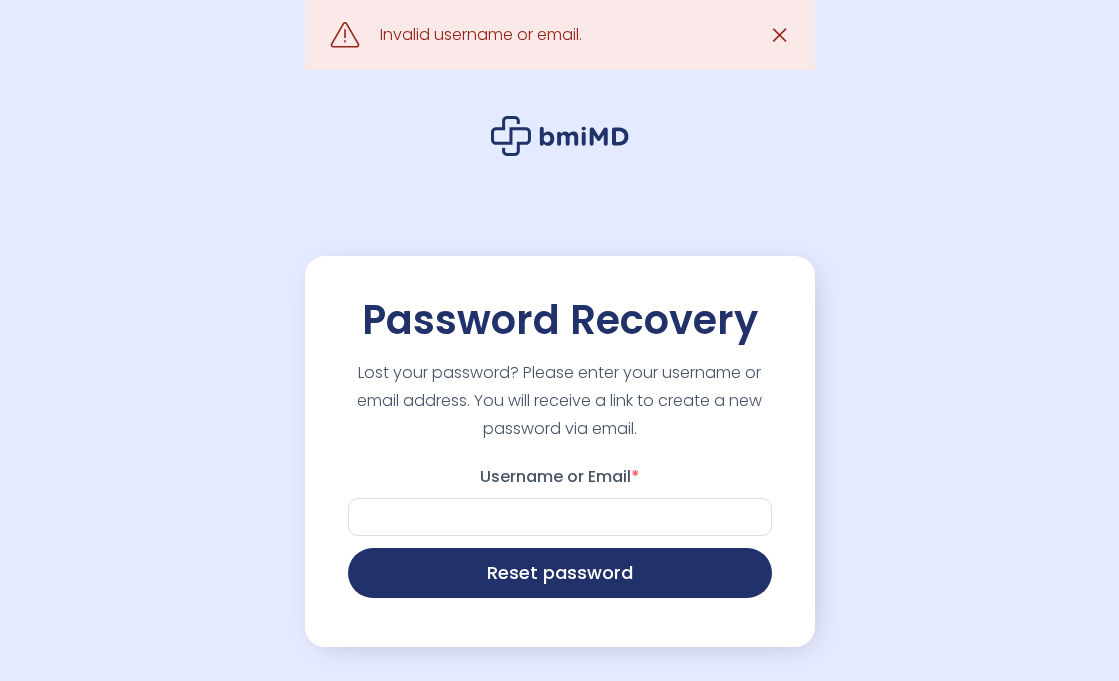 scroll, scrollTop: 0, scrollLeft: 0, axis: both 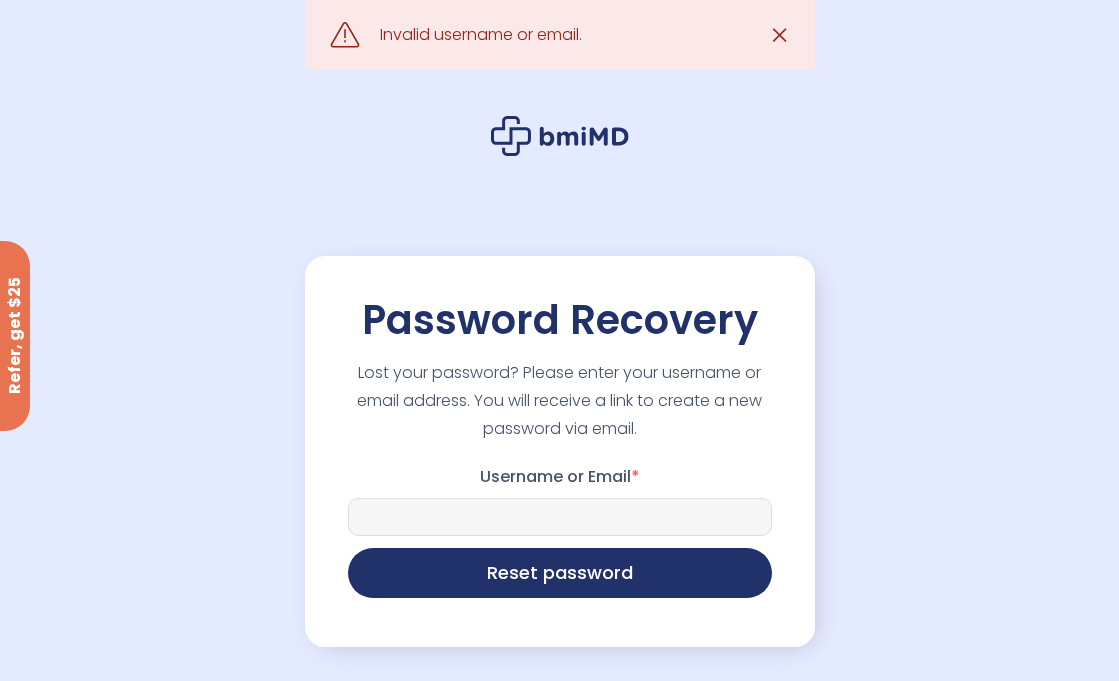 click on "Username or Email  *" at bounding box center [560, 517] 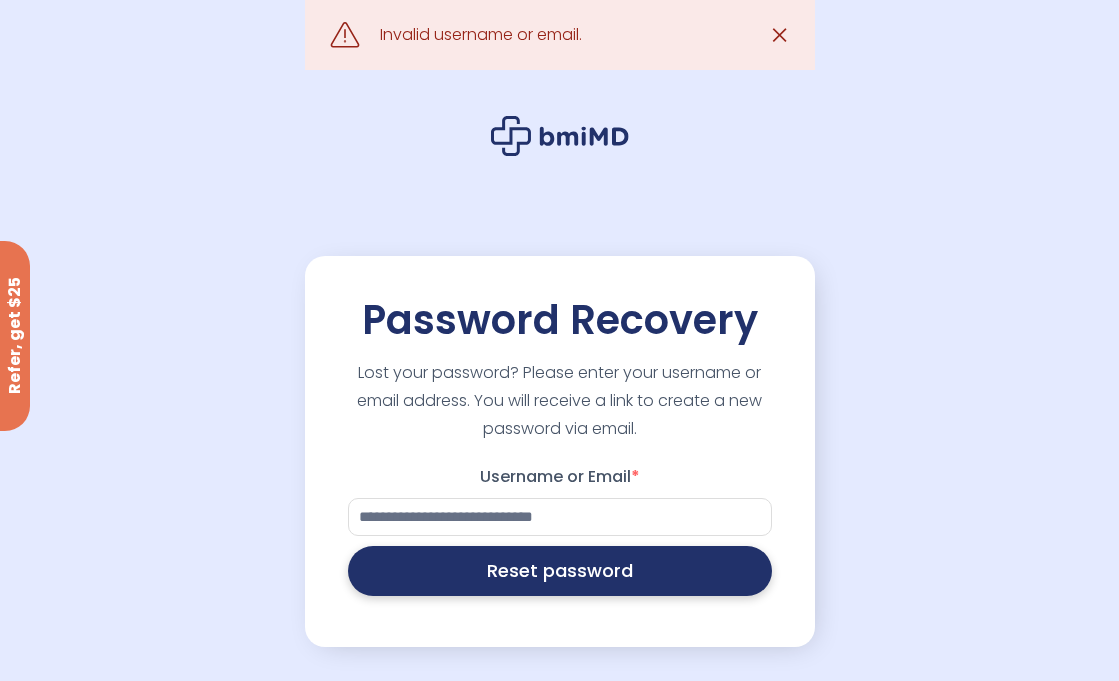 click on "Reset password" at bounding box center [560, 571] 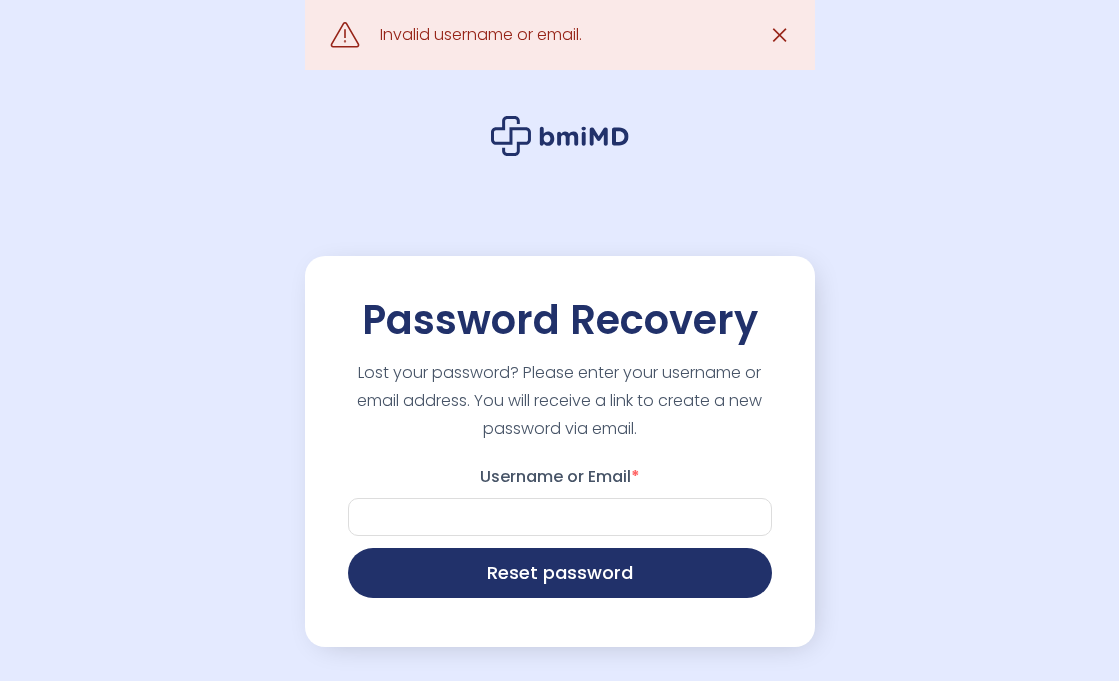 scroll, scrollTop: 0, scrollLeft: 0, axis: both 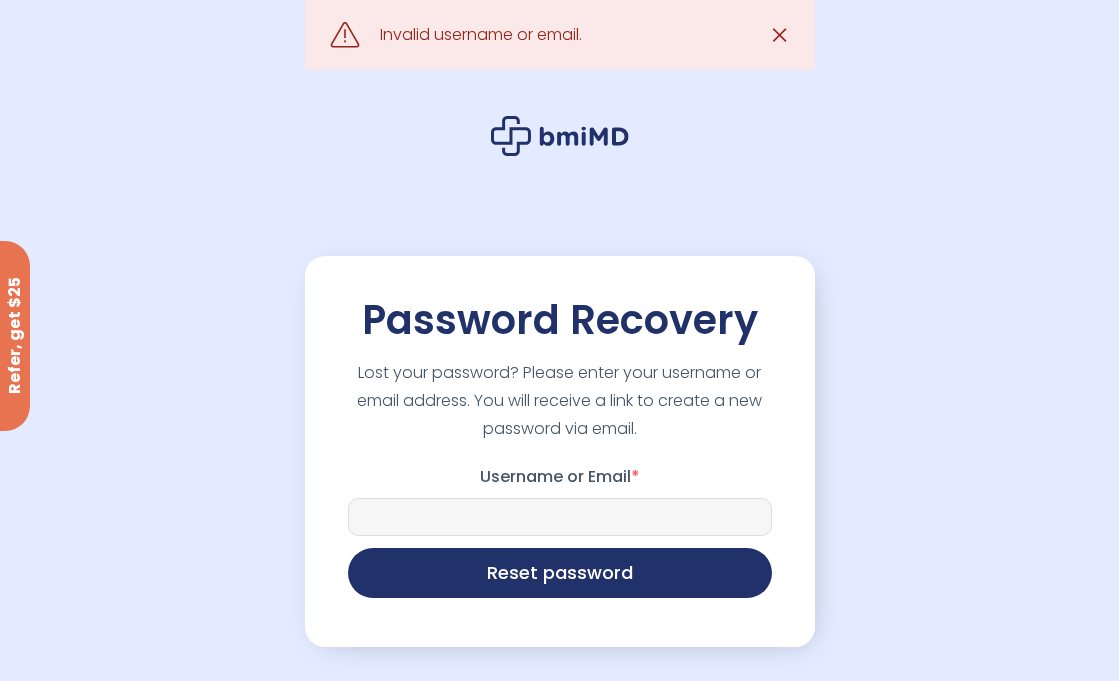 click on "Username or Email  *" at bounding box center (560, 517) 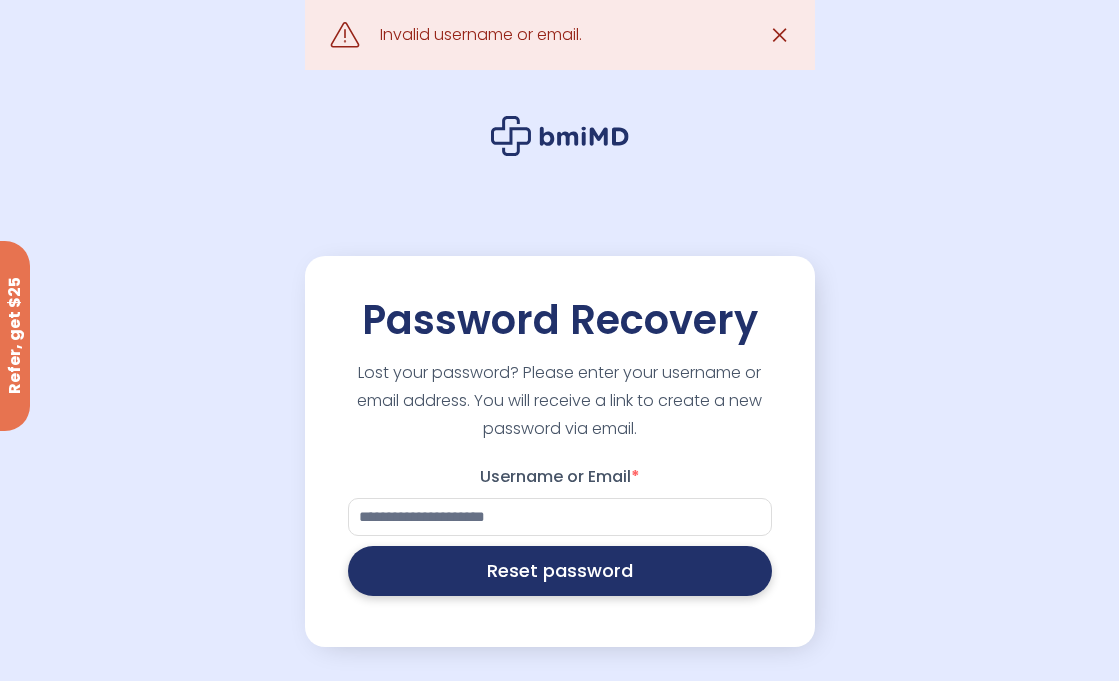 click on "Reset password" at bounding box center (560, 571) 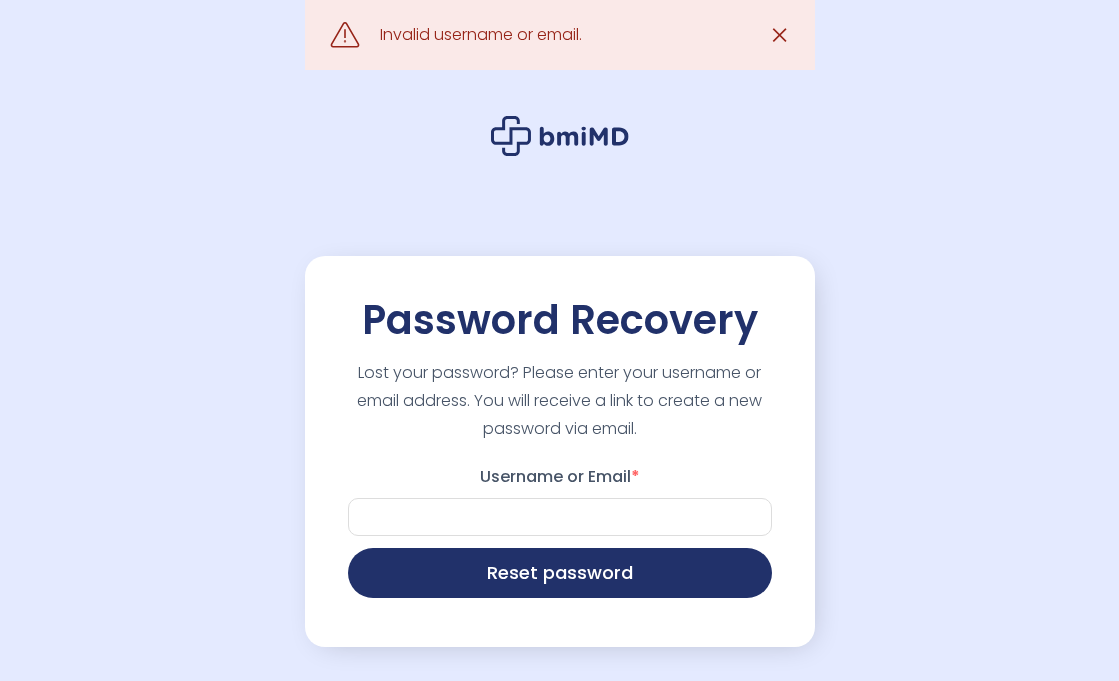 scroll, scrollTop: 0, scrollLeft: 0, axis: both 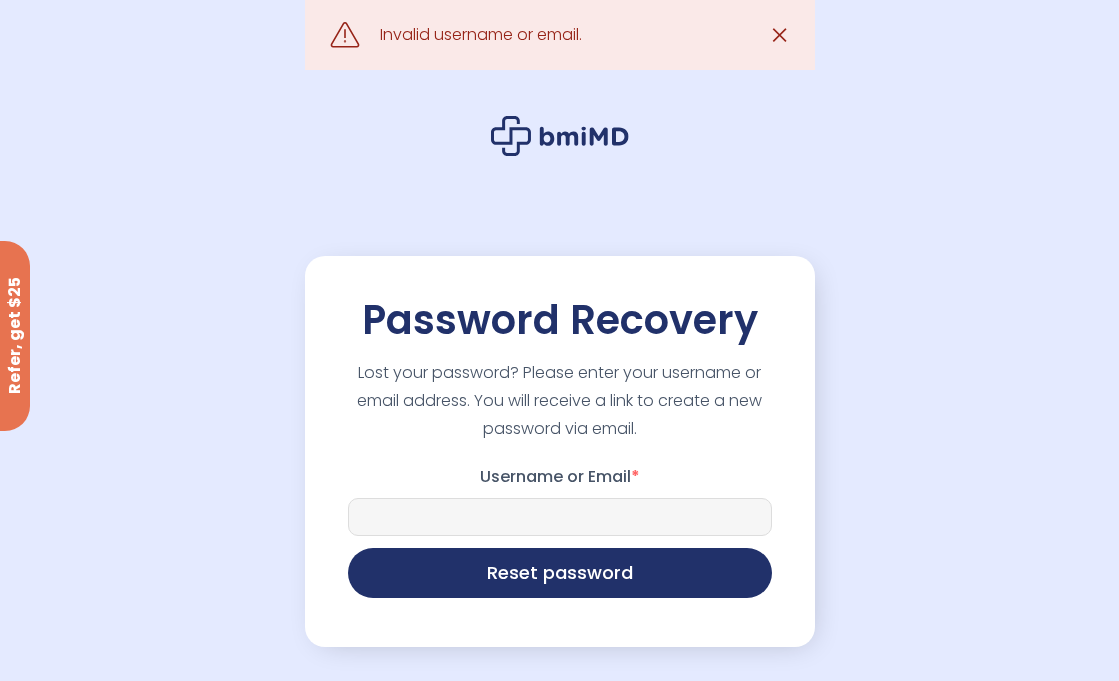 click on "Username or Email  *" at bounding box center (560, 517) 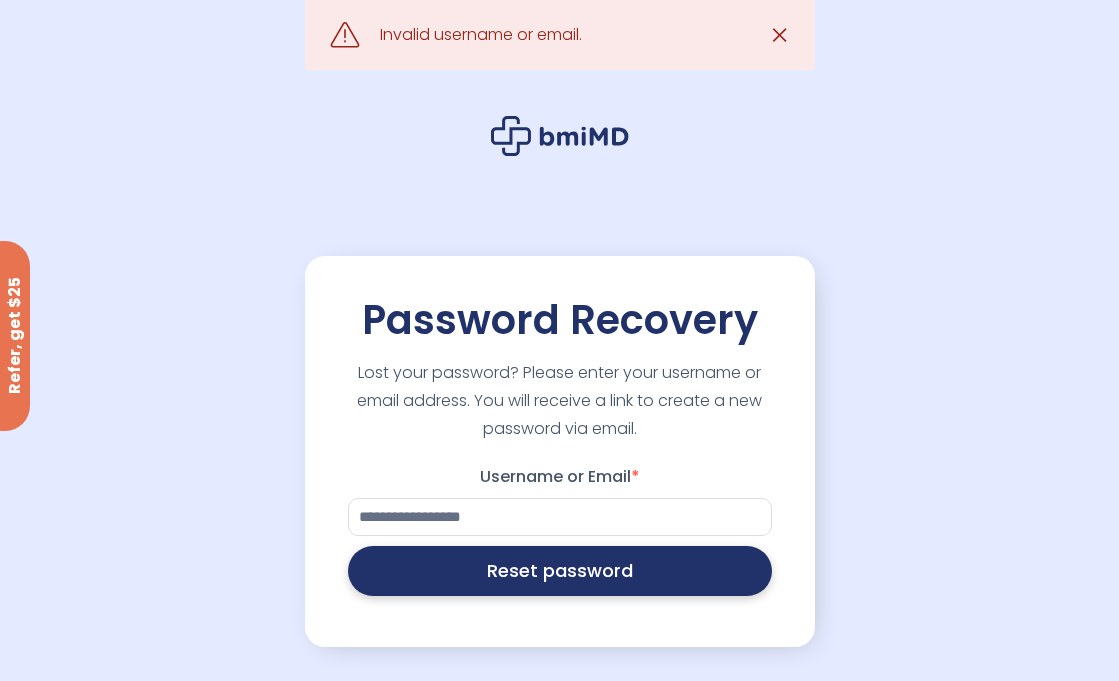 click on "Reset password" at bounding box center [560, 571] 